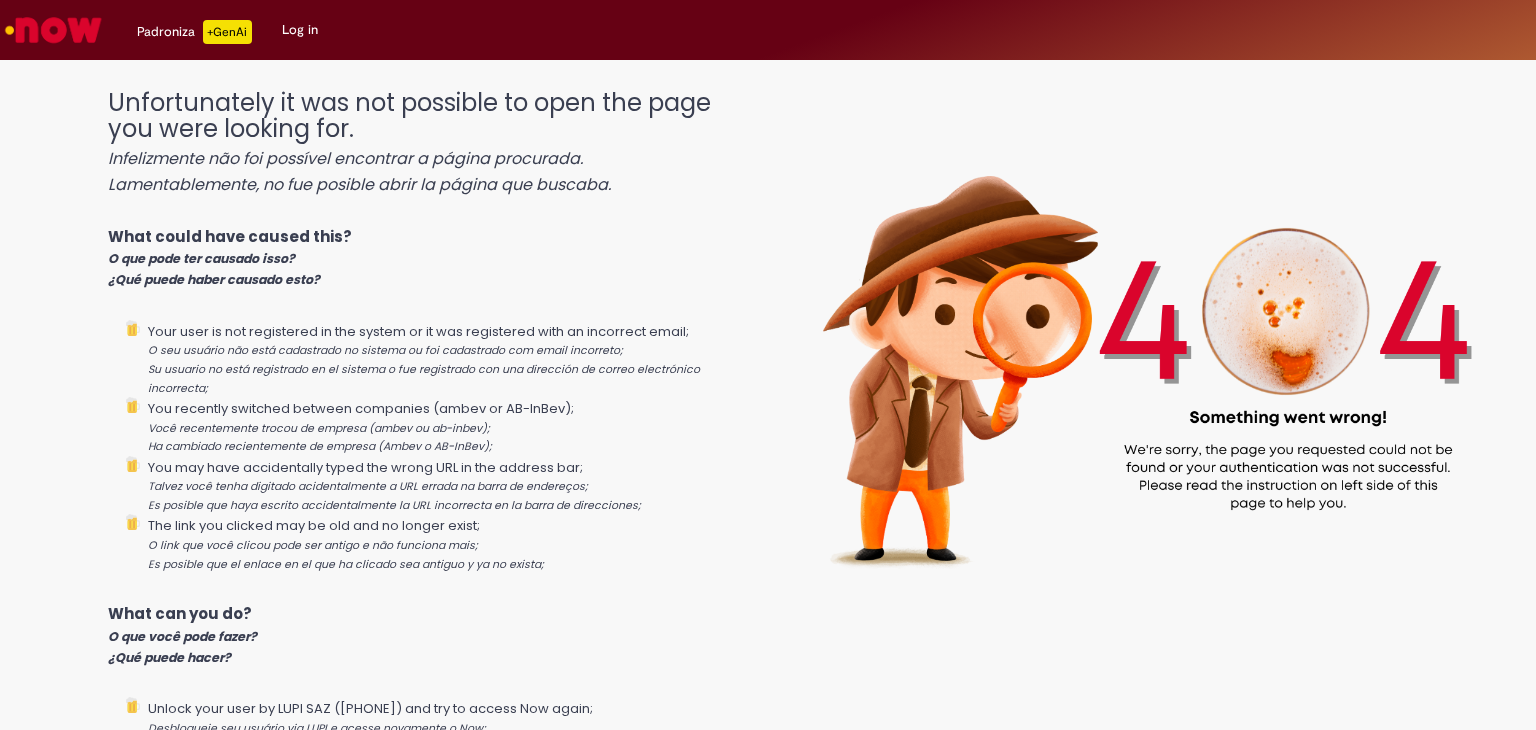 scroll, scrollTop: 0, scrollLeft: 0, axis: both 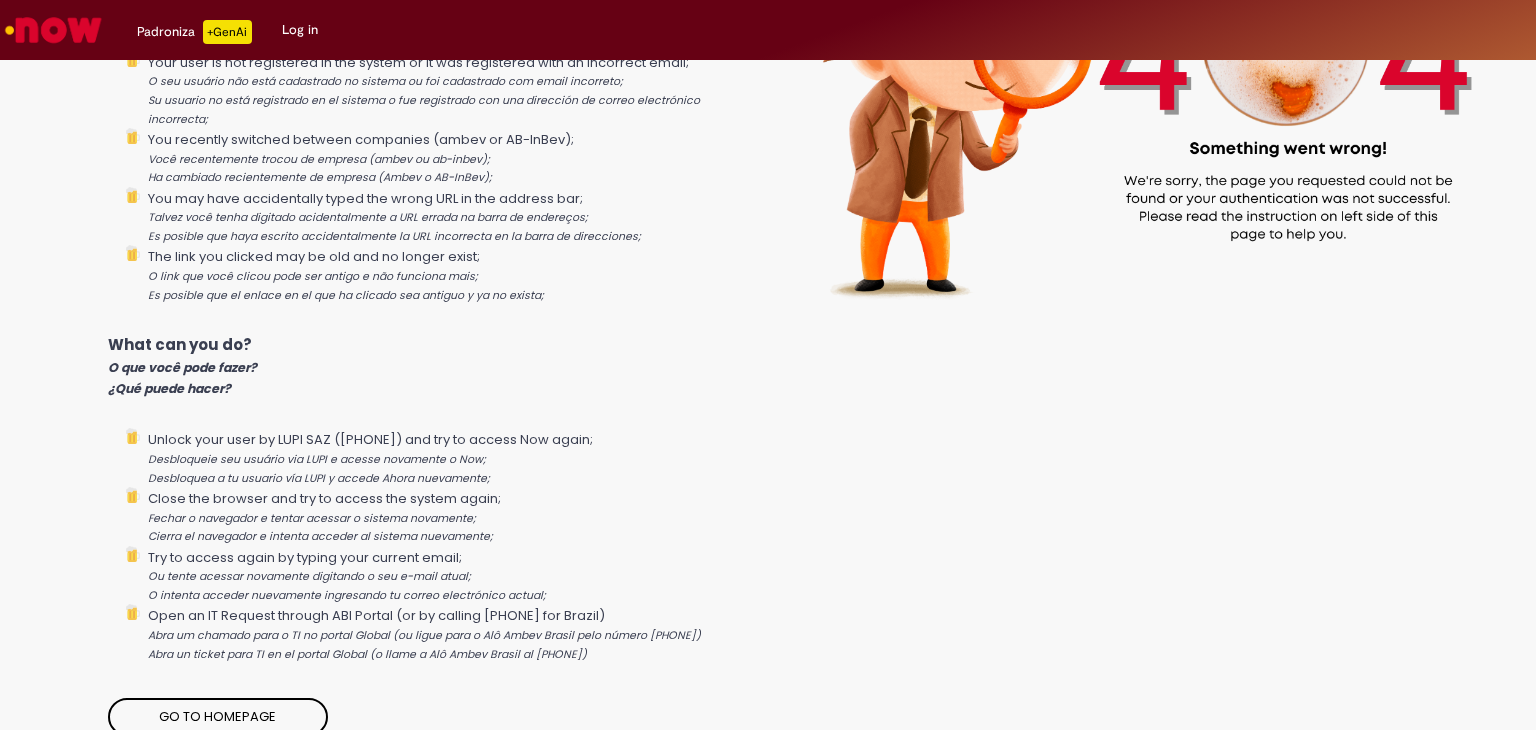click on "Go to homepage" at bounding box center (218, 717) 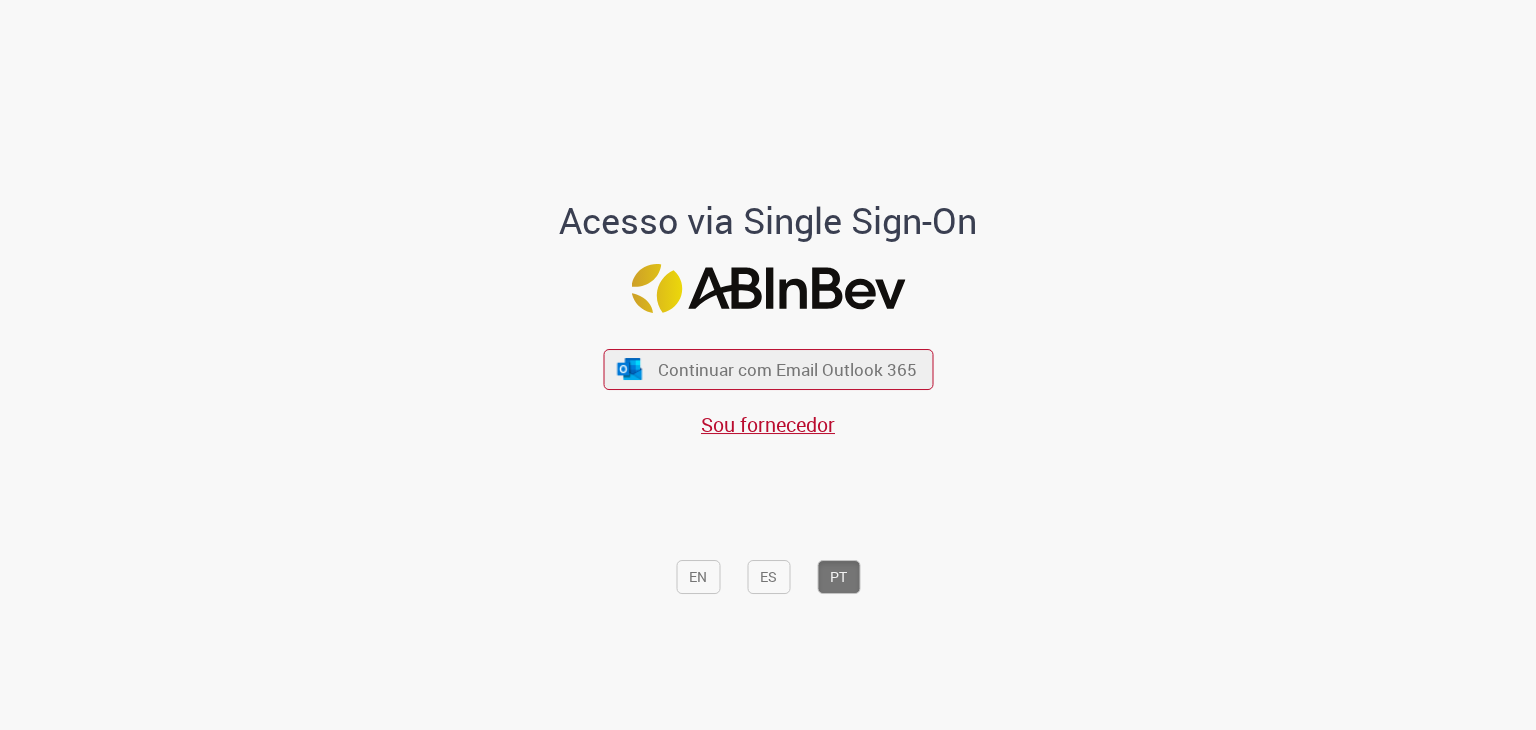 scroll, scrollTop: 0, scrollLeft: 0, axis: both 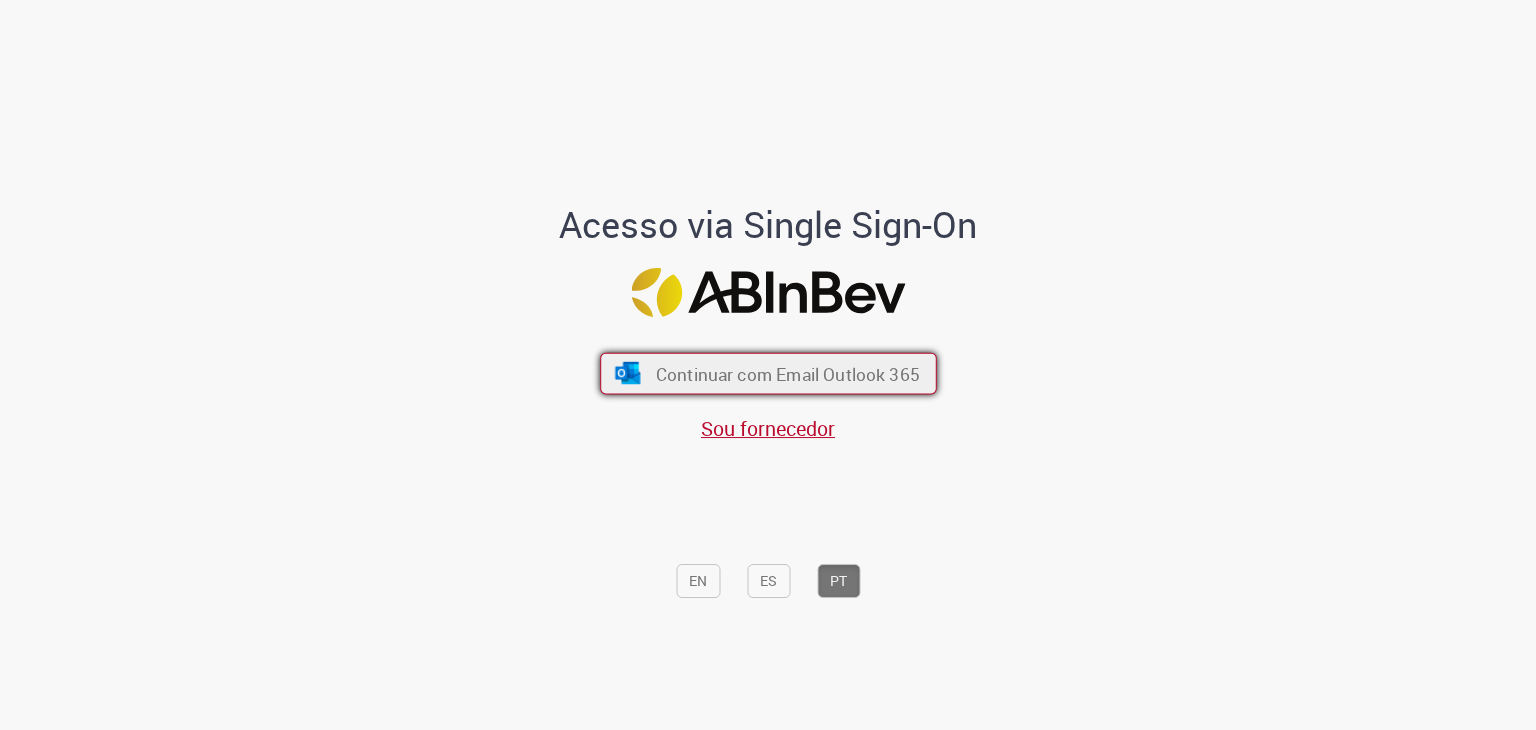click on "Continuar com Email Outlook 365" at bounding box center [787, 373] 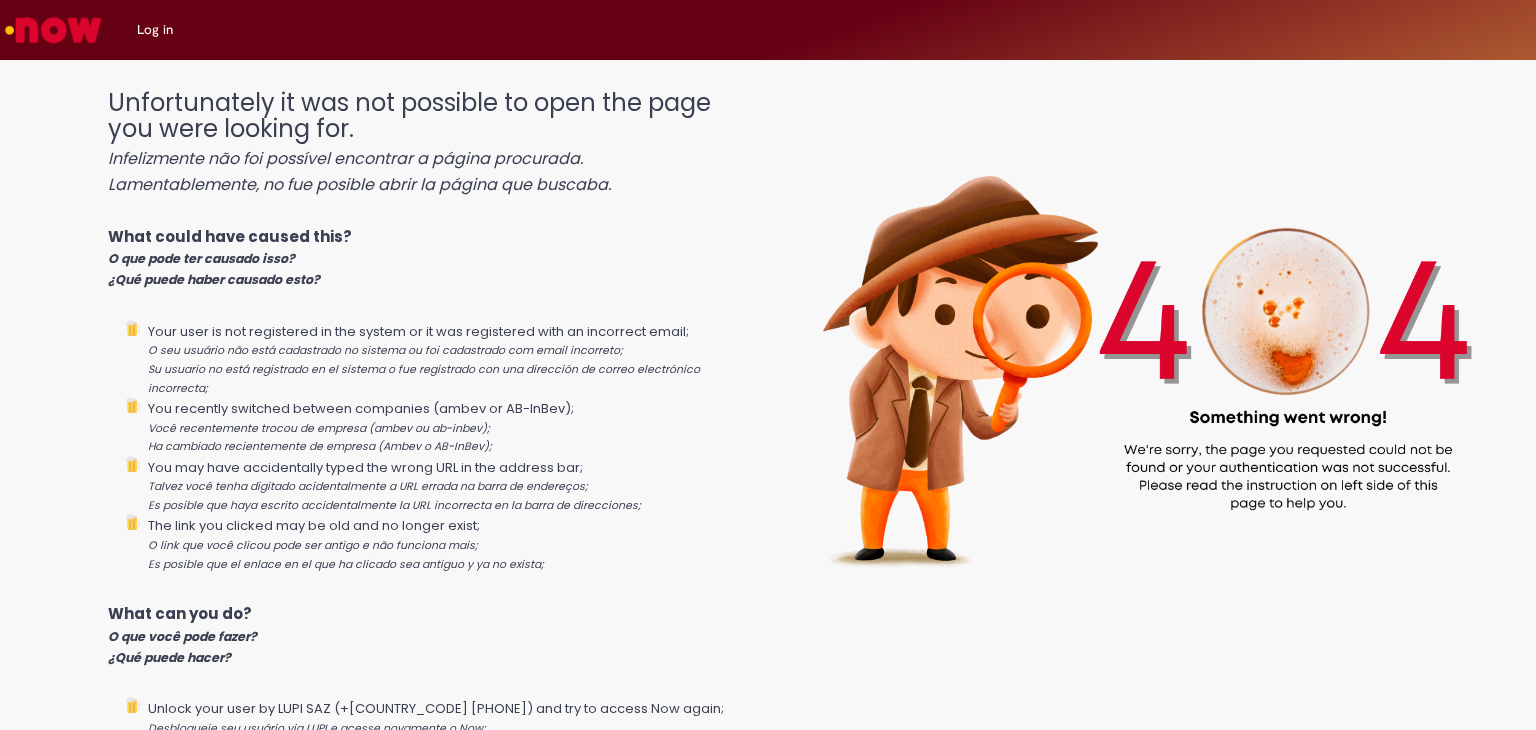 scroll, scrollTop: 0, scrollLeft: 0, axis: both 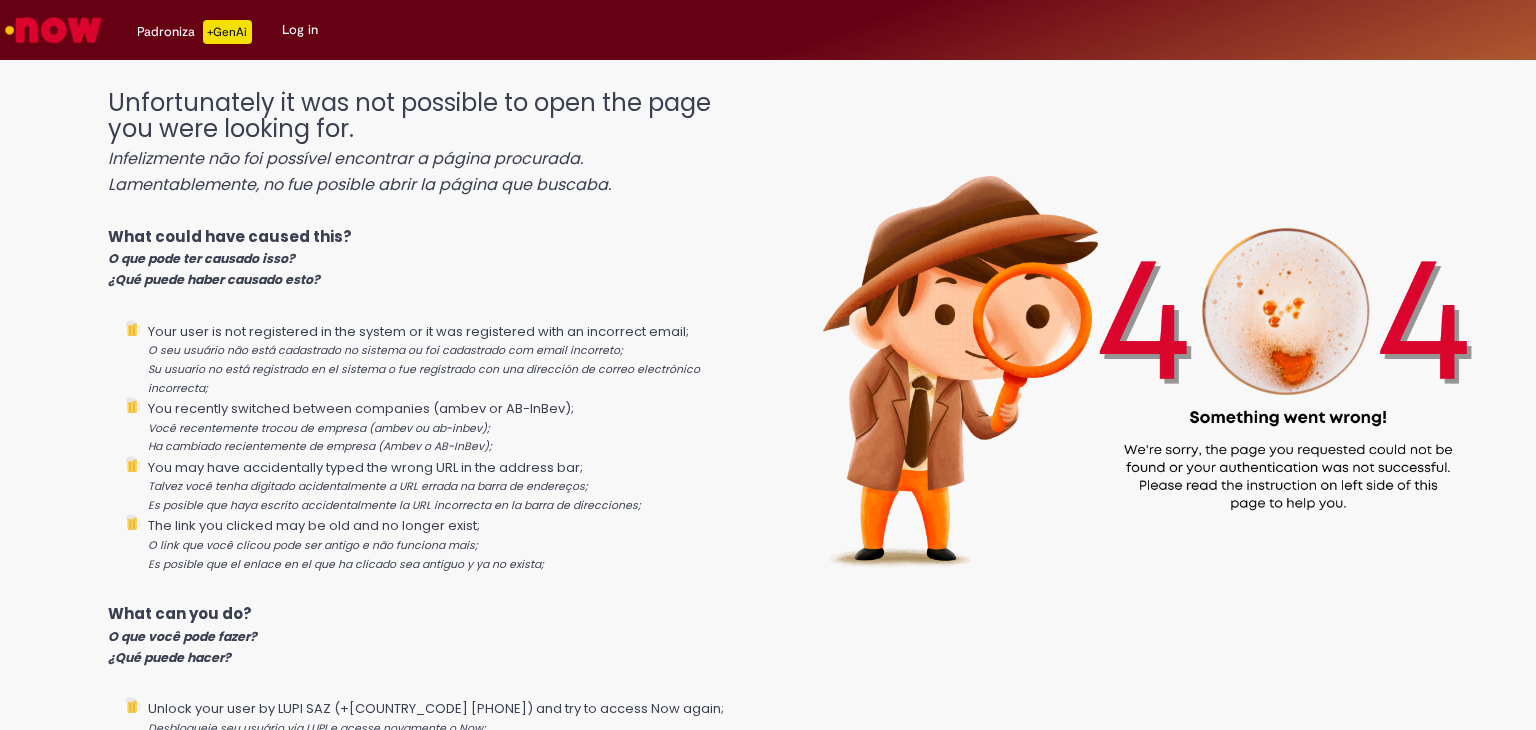 click on "Log in" at bounding box center [300, 30] 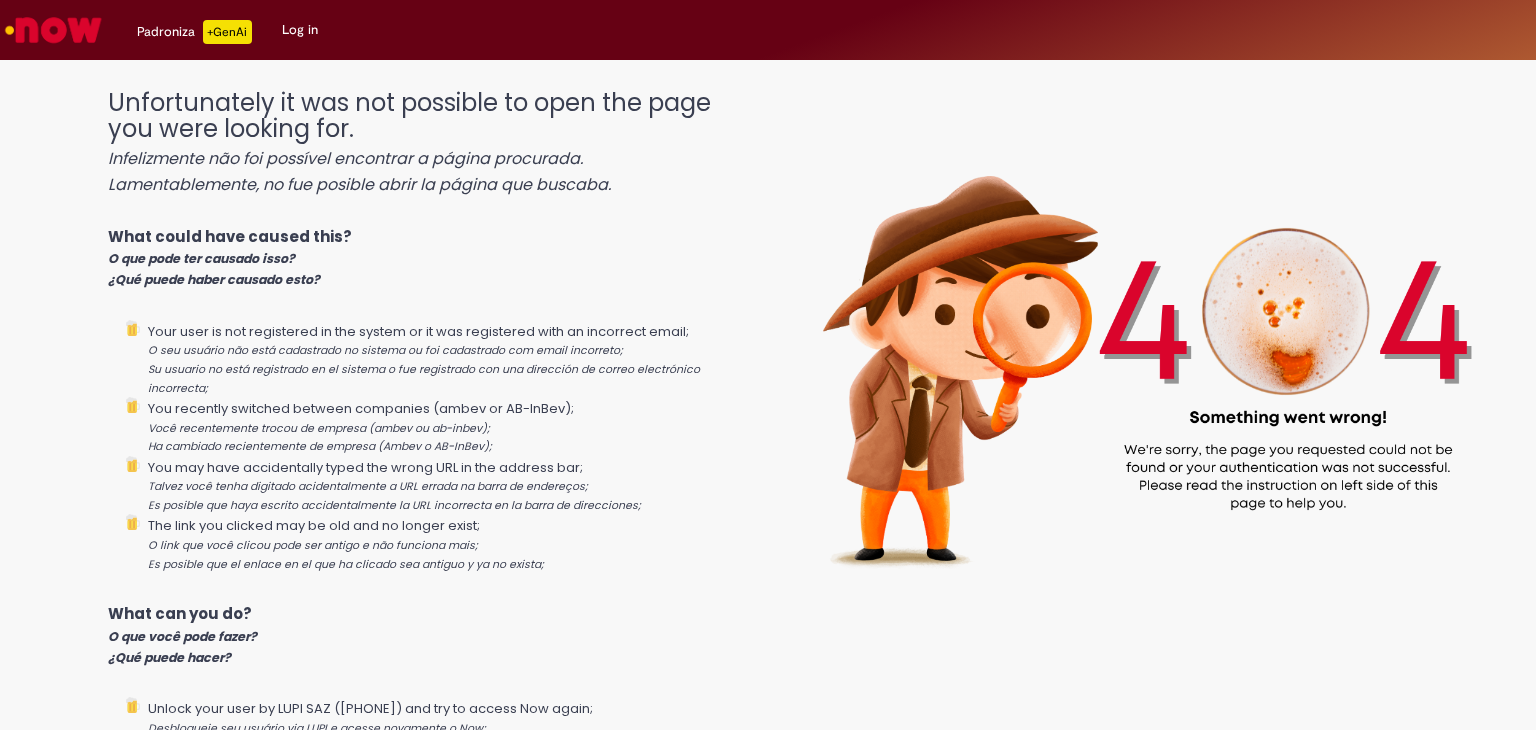 scroll, scrollTop: 0, scrollLeft: 0, axis: both 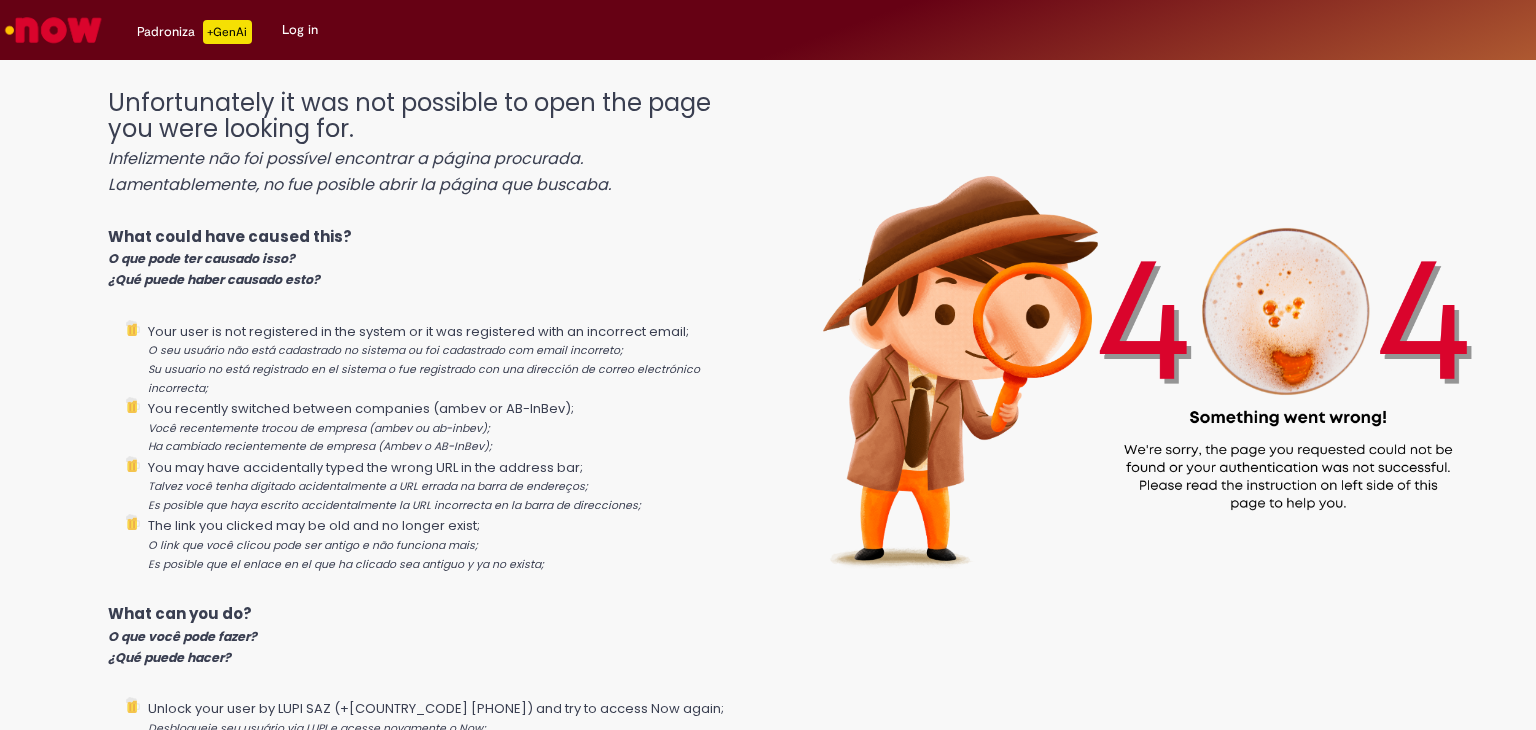 click on "+GenAi" at bounding box center (227, 32) 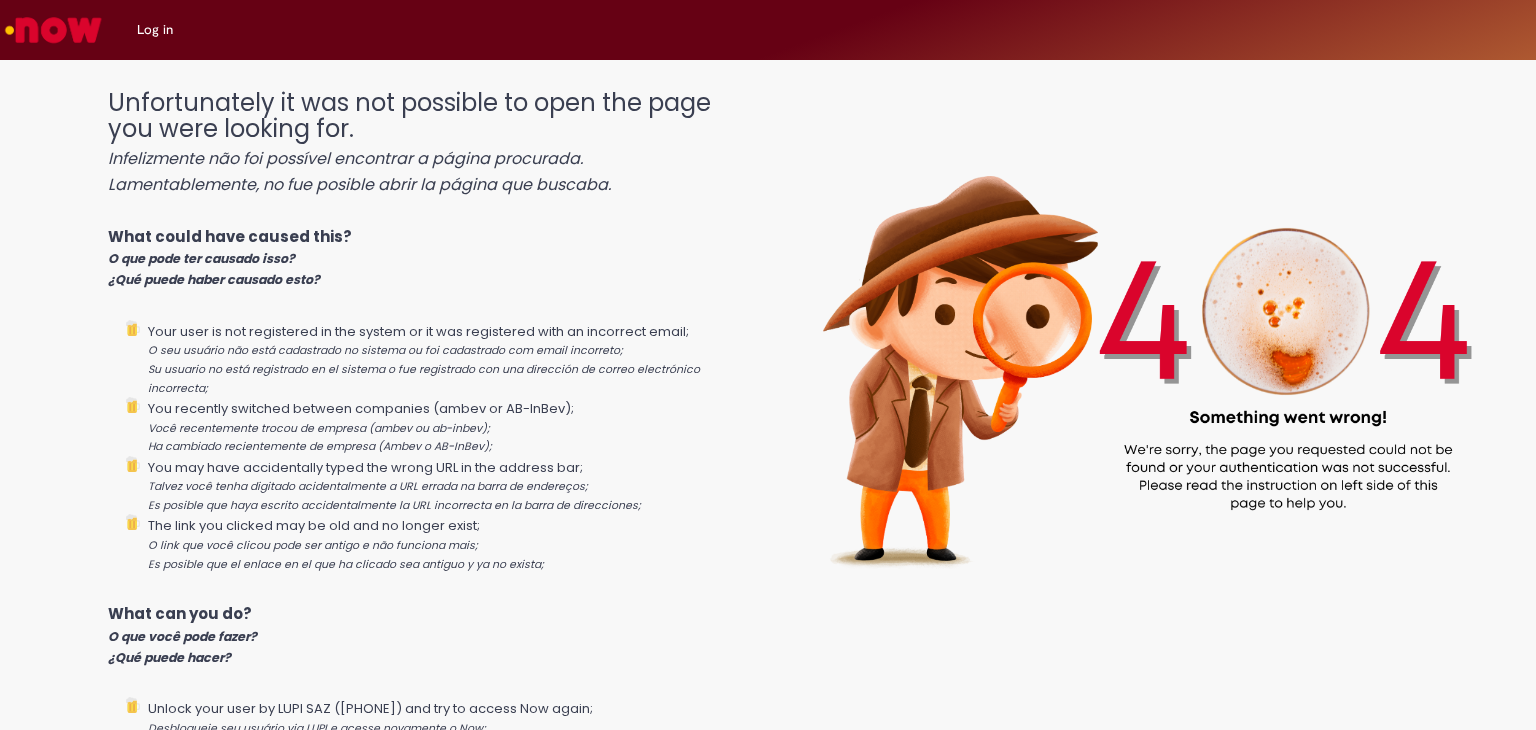 scroll, scrollTop: 0, scrollLeft: 0, axis: both 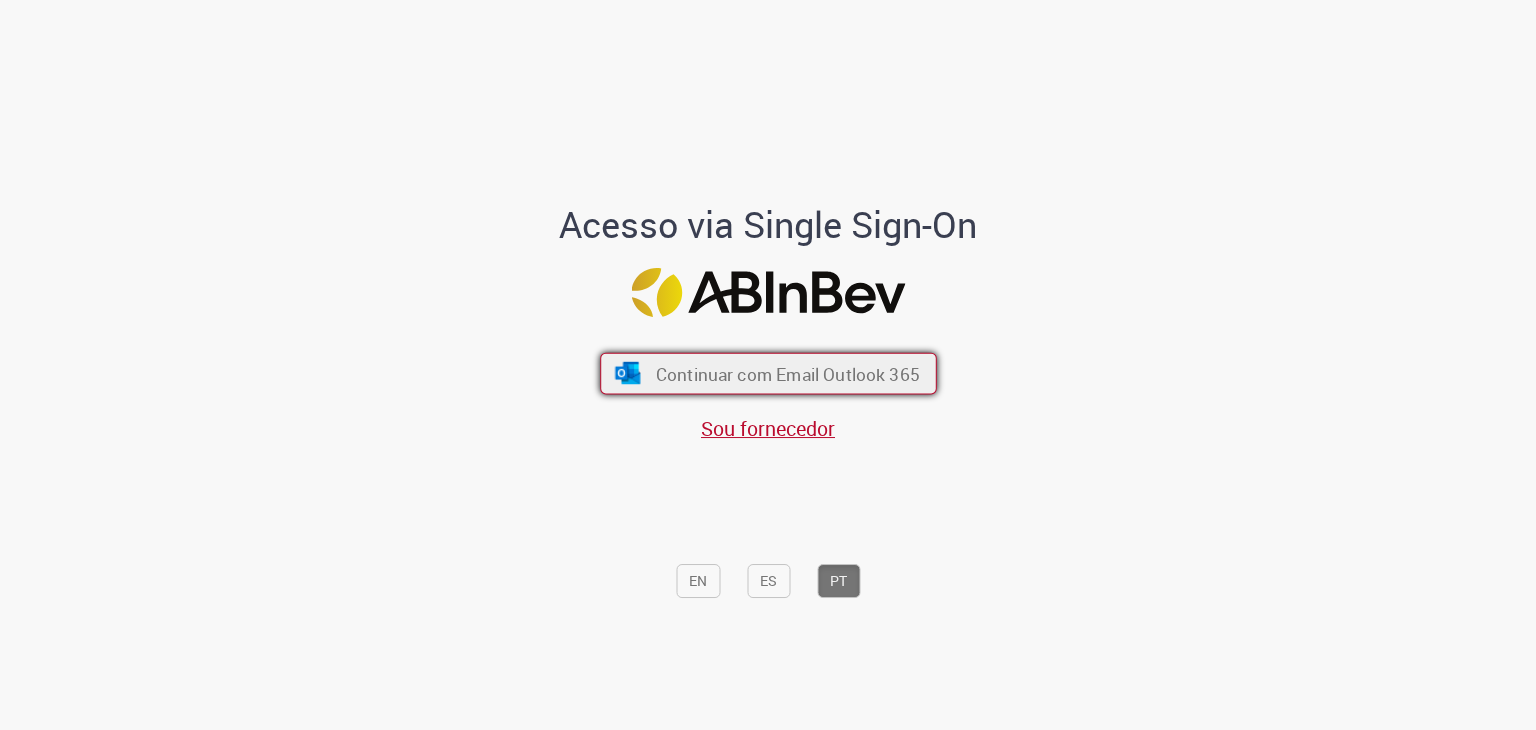 click on "Continuar com Email Outlook 365" at bounding box center (787, 373) 